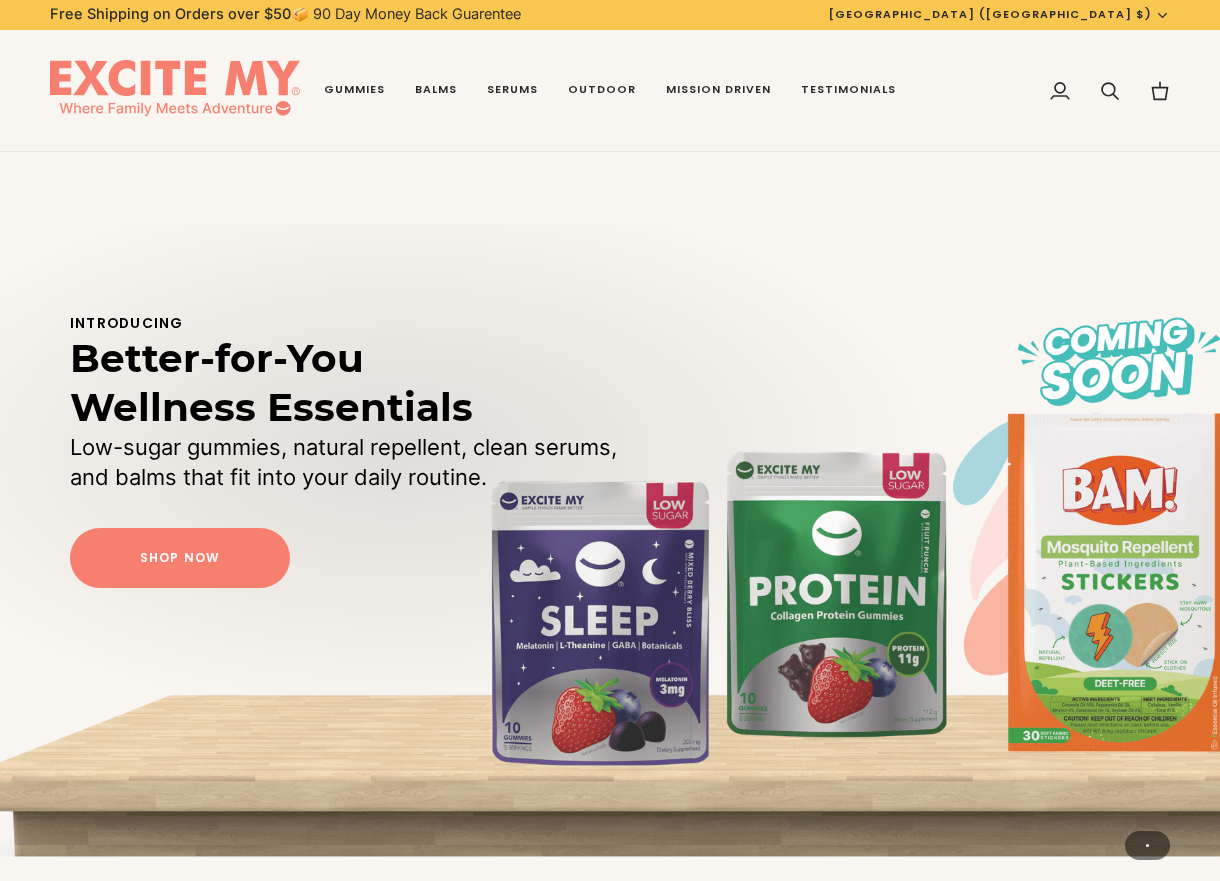 scroll, scrollTop: 0, scrollLeft: 0, axis: both 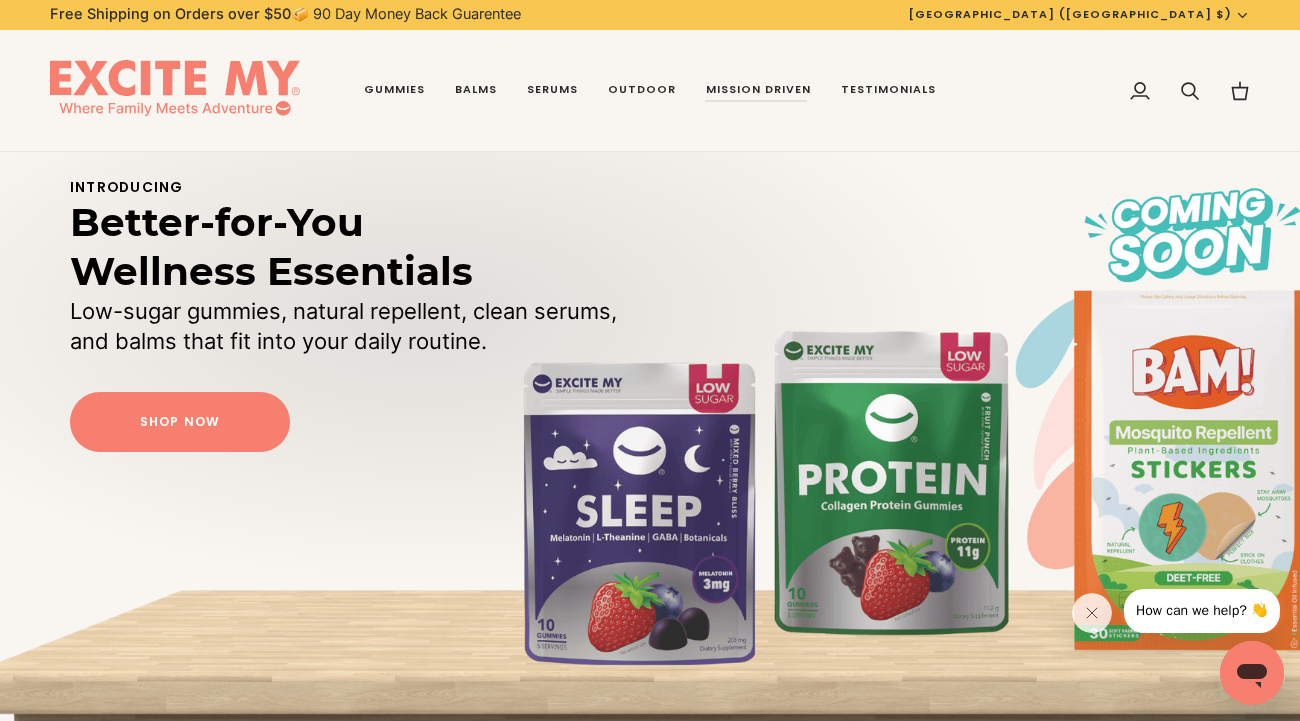 click at bounding box center [975, 453] 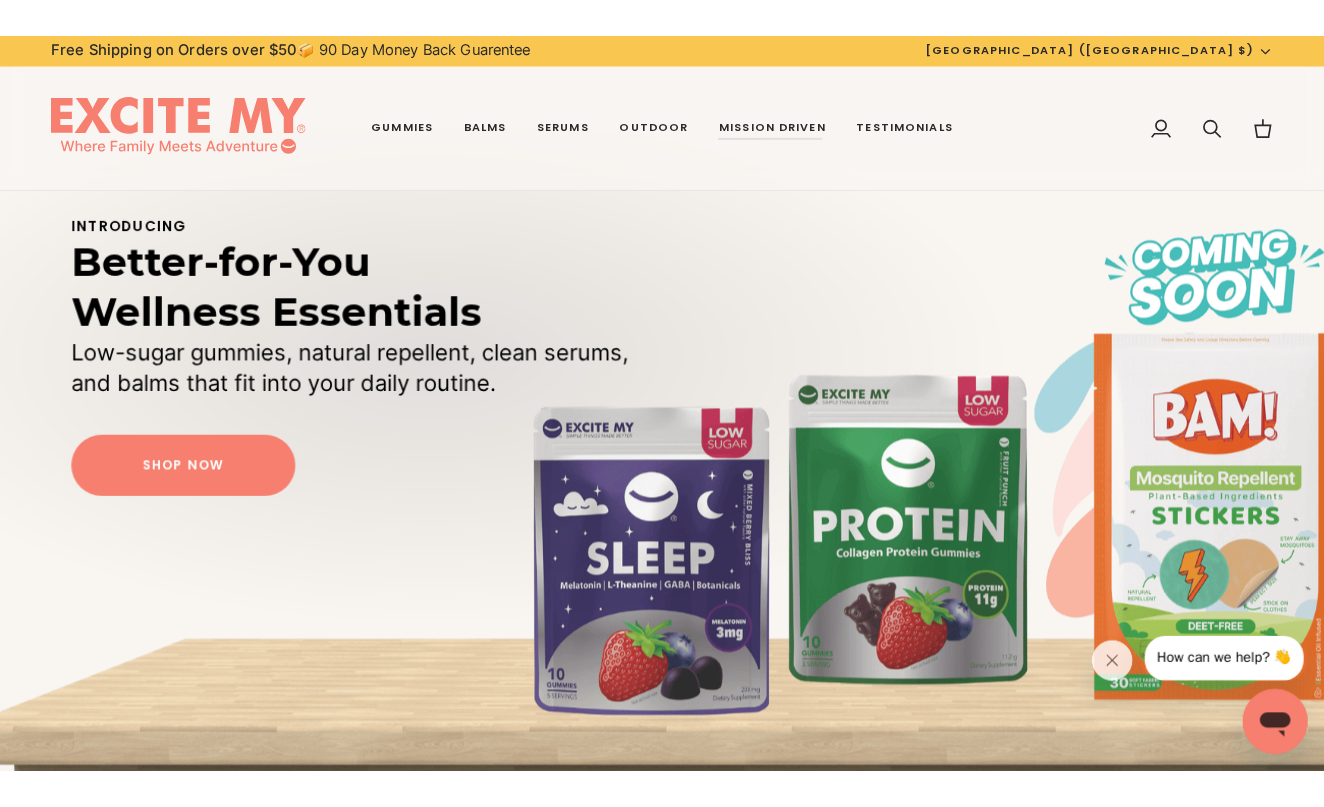 scroll, scrollTop: 249, scrollLeft: 0, axis: vertical 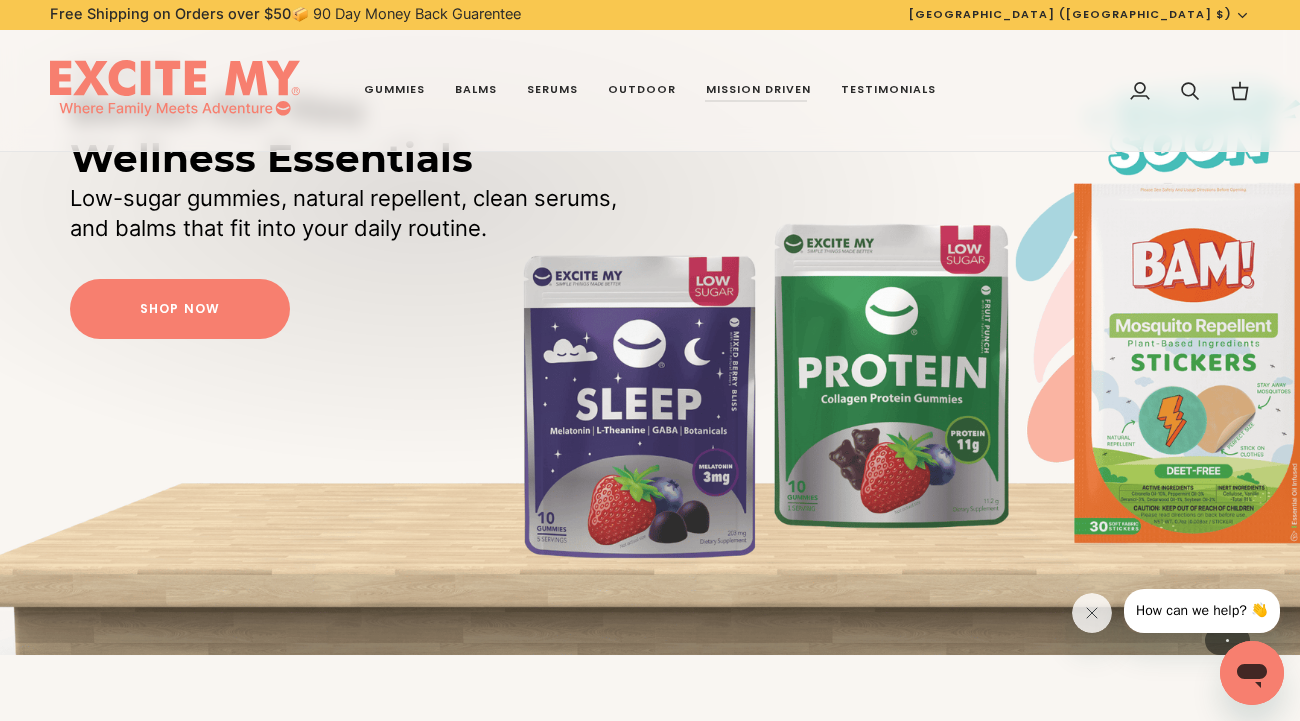 click at bounding box center [975, 340] 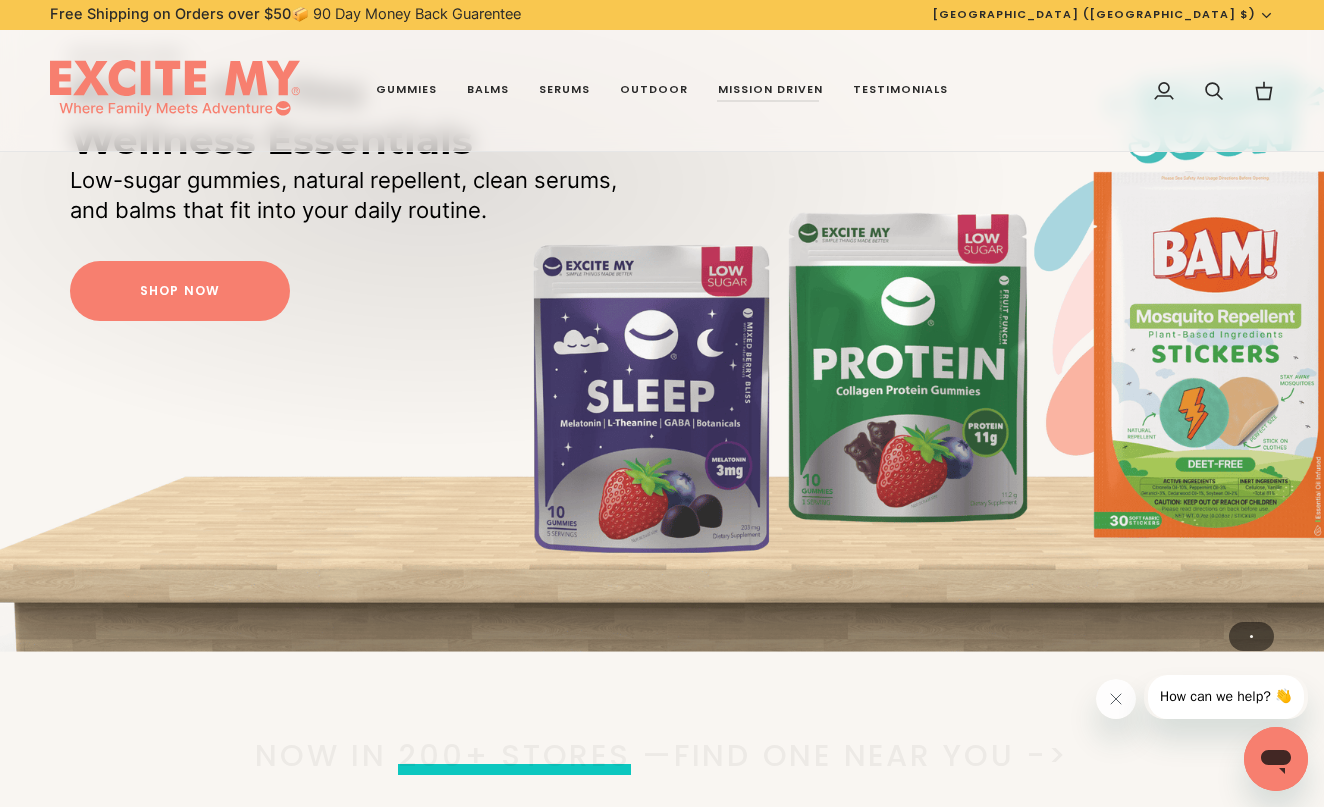 scroll, scrollTop: 267, scrollLeft: 0, axis: vertical 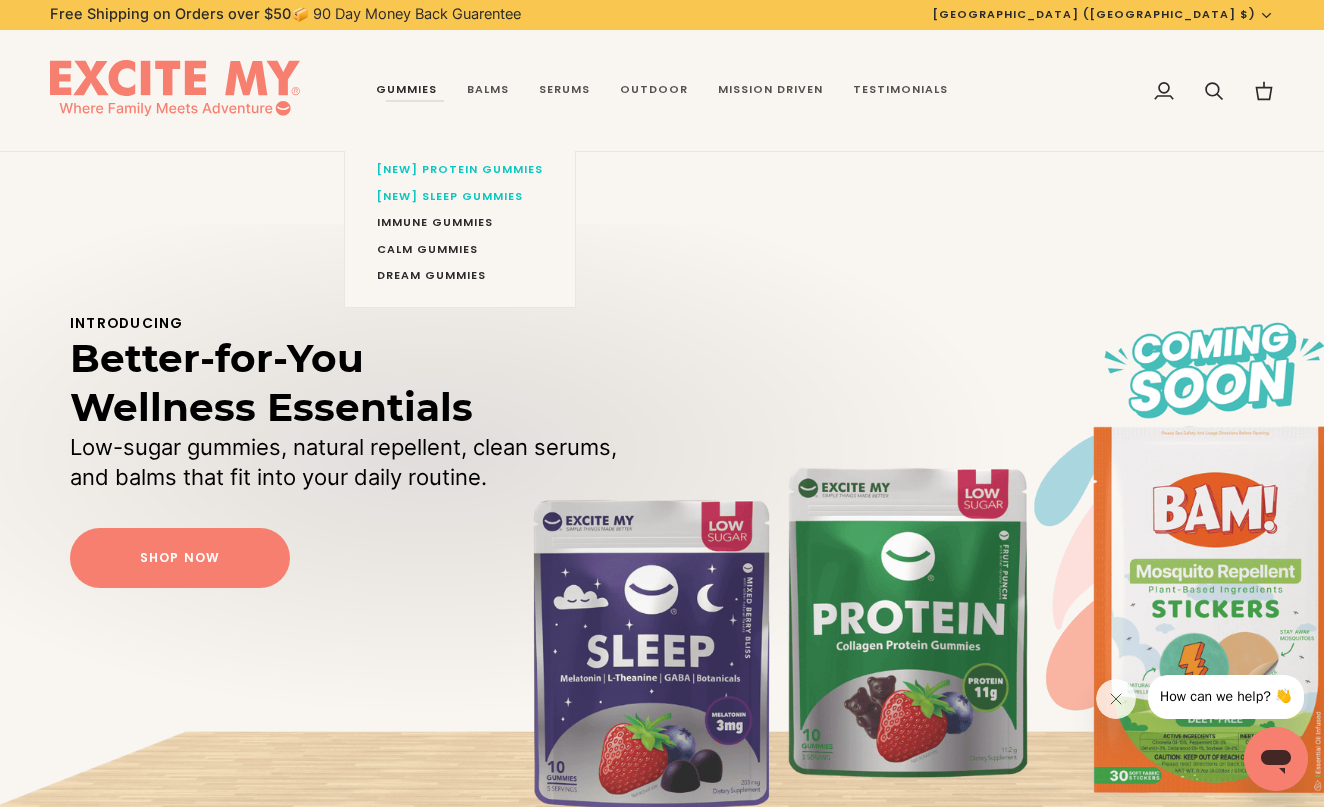 click on "Gummies" at bounding box center (406, 91) 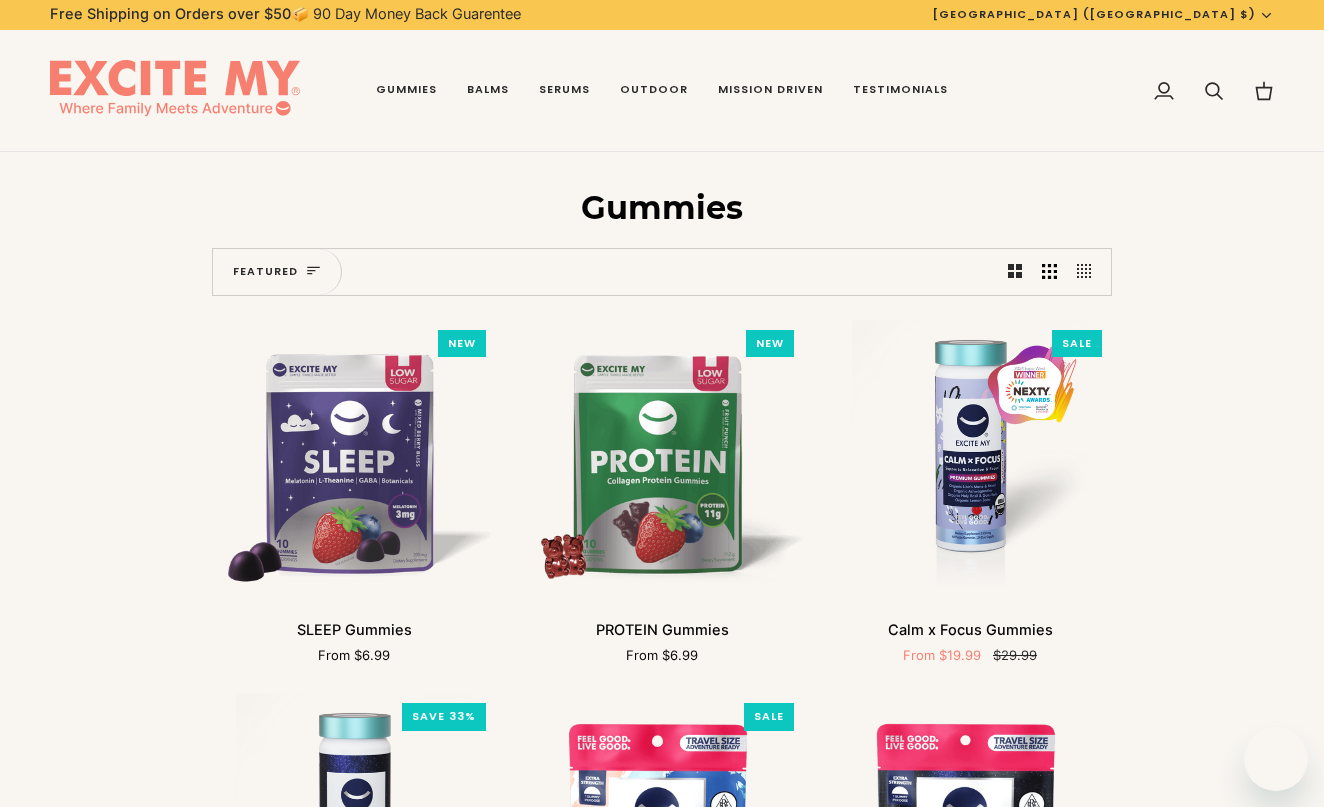 scroll, scrollTop: 0, scrollLeft: 0, axis: both 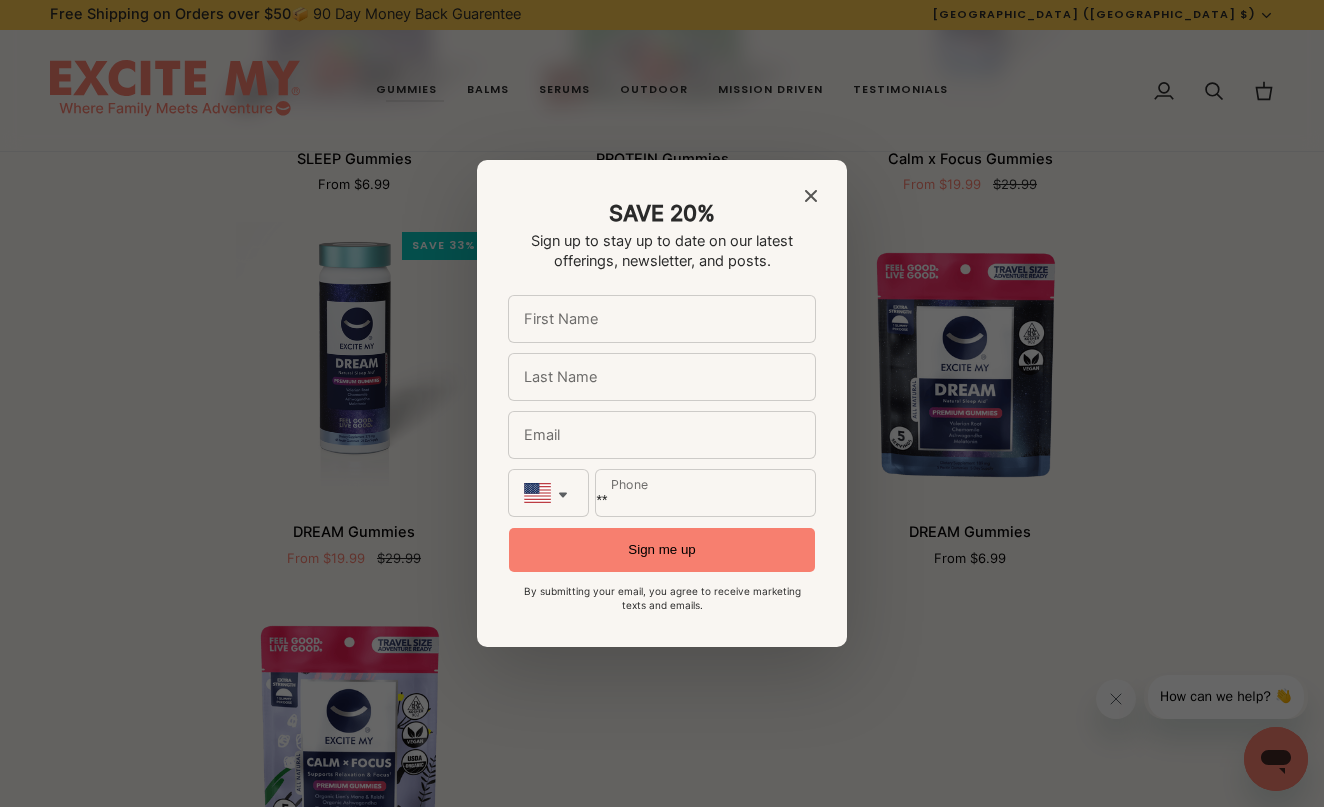 click 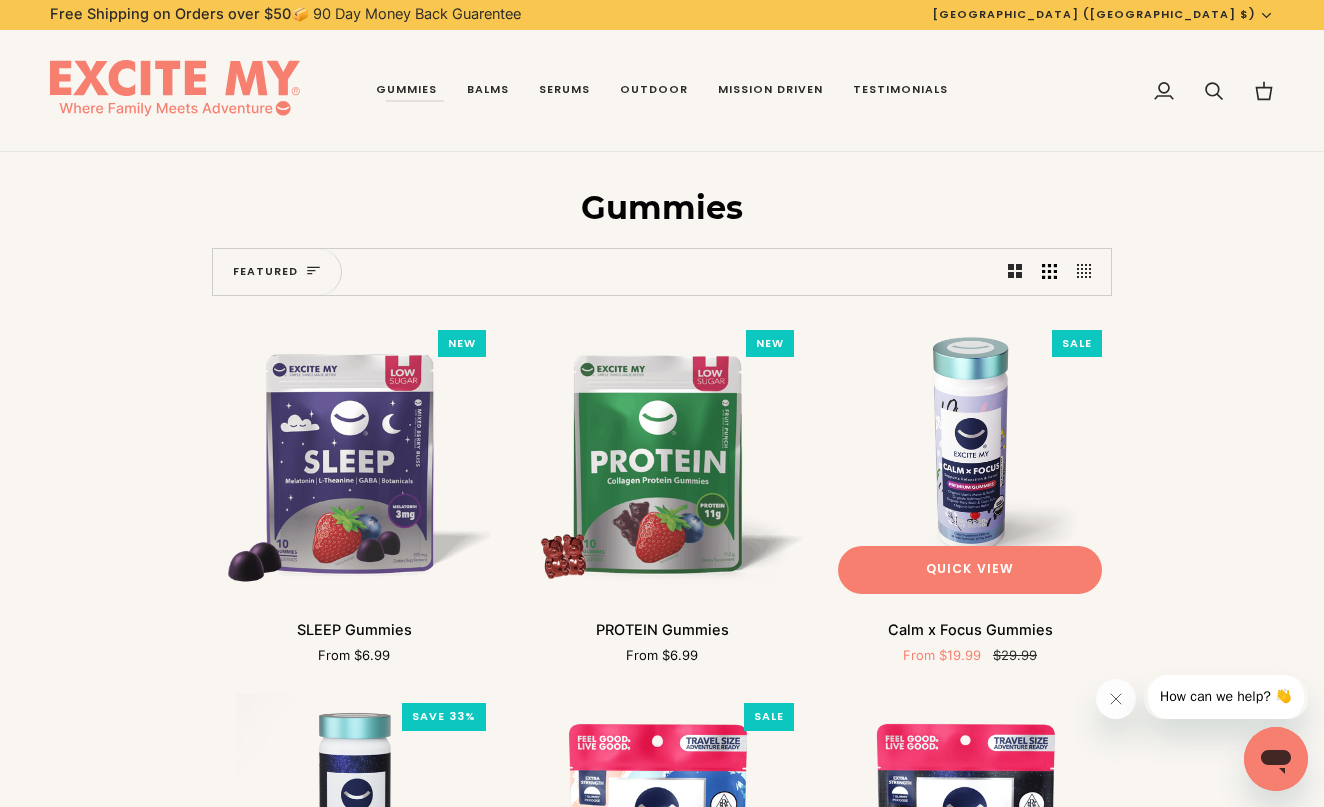 scroll, scrollTop: 0, scrollLeft: 0, axis: both 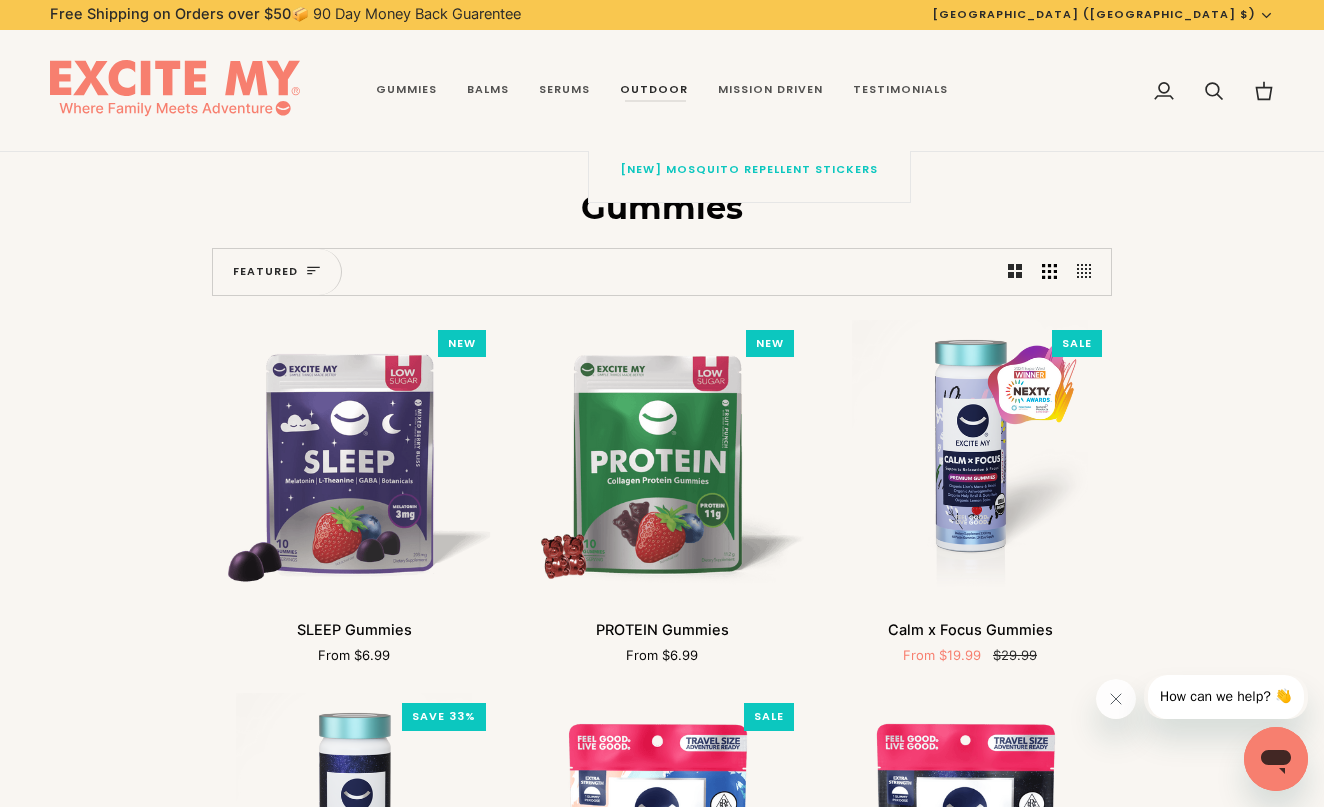 click on "Outdoor" at bounding box center (654, 91) 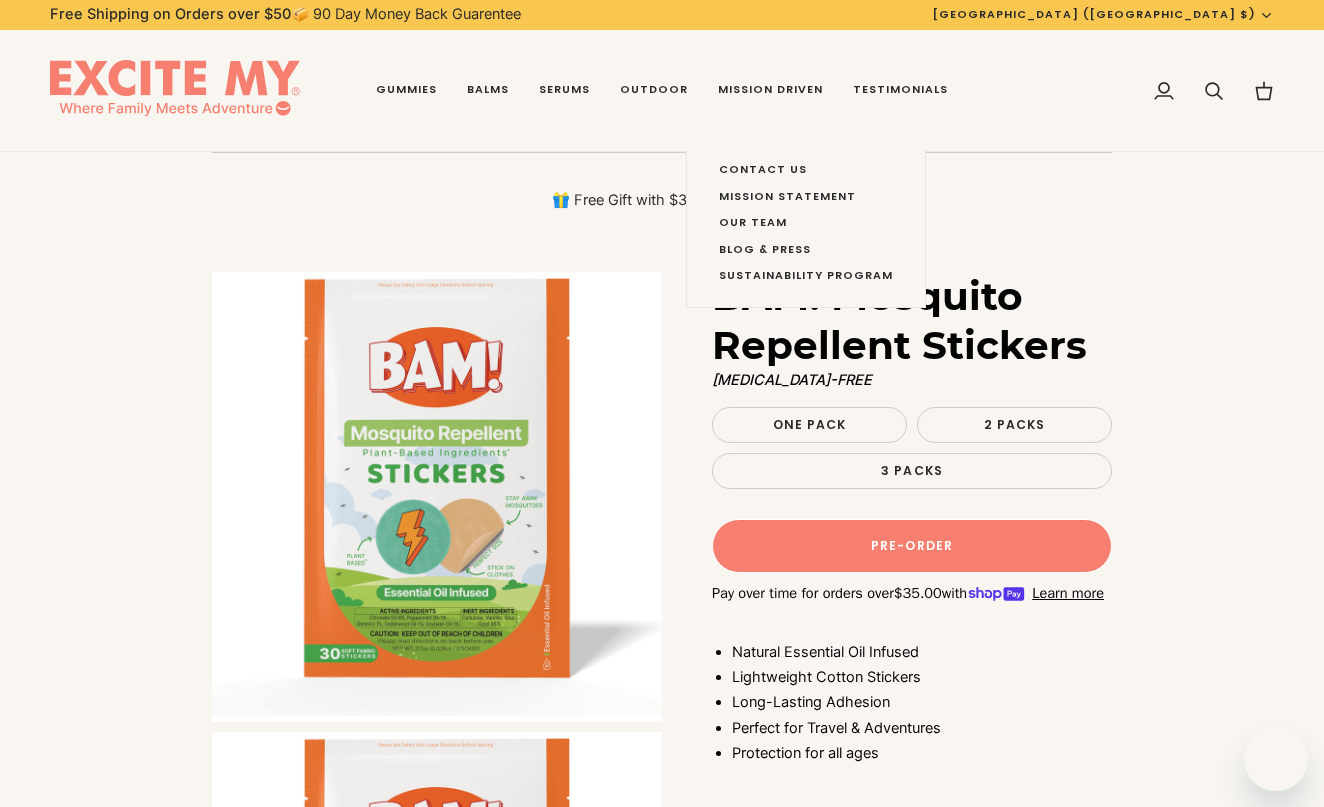 scroll, scrollTop: 0, scrollLeft: 0, axis: both 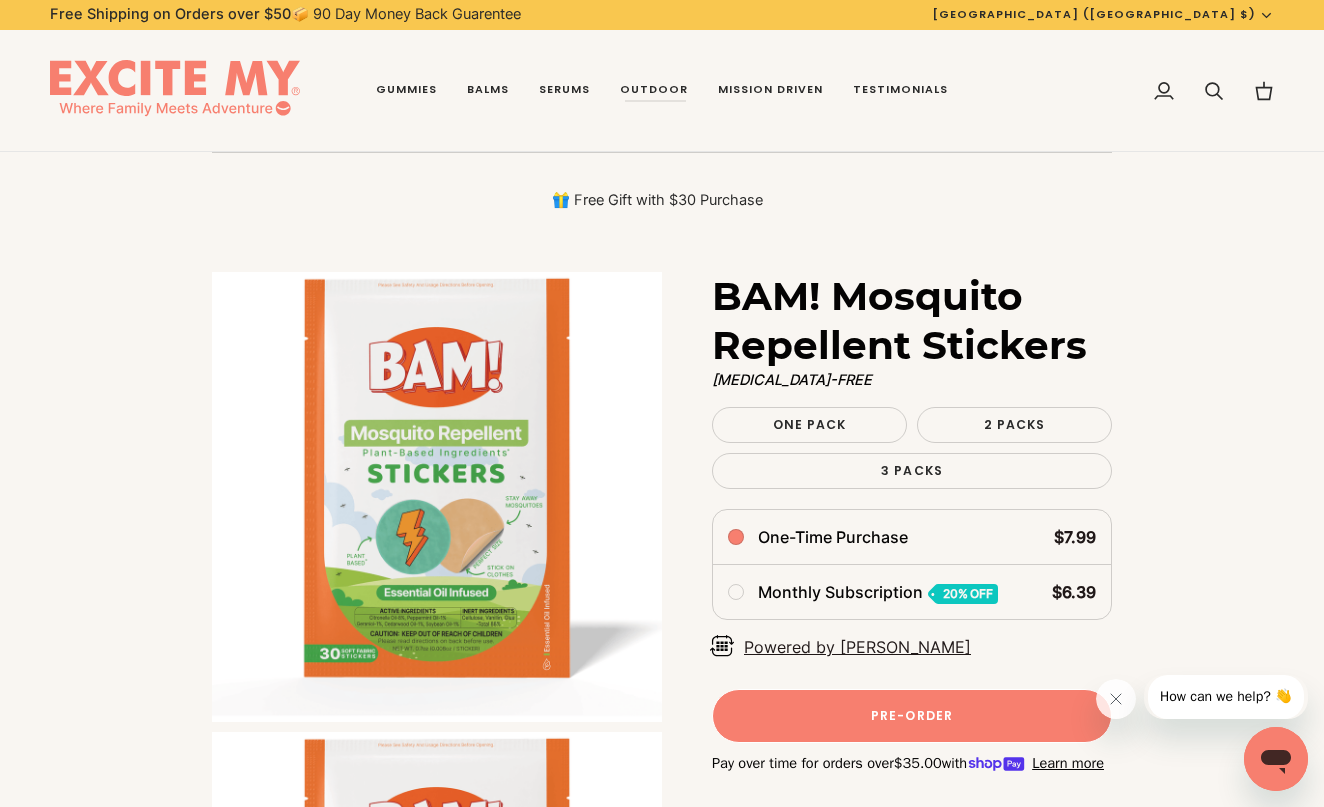 click on "🎁 Free Gift with $30 Purchase" at bounding box center [662, 200] 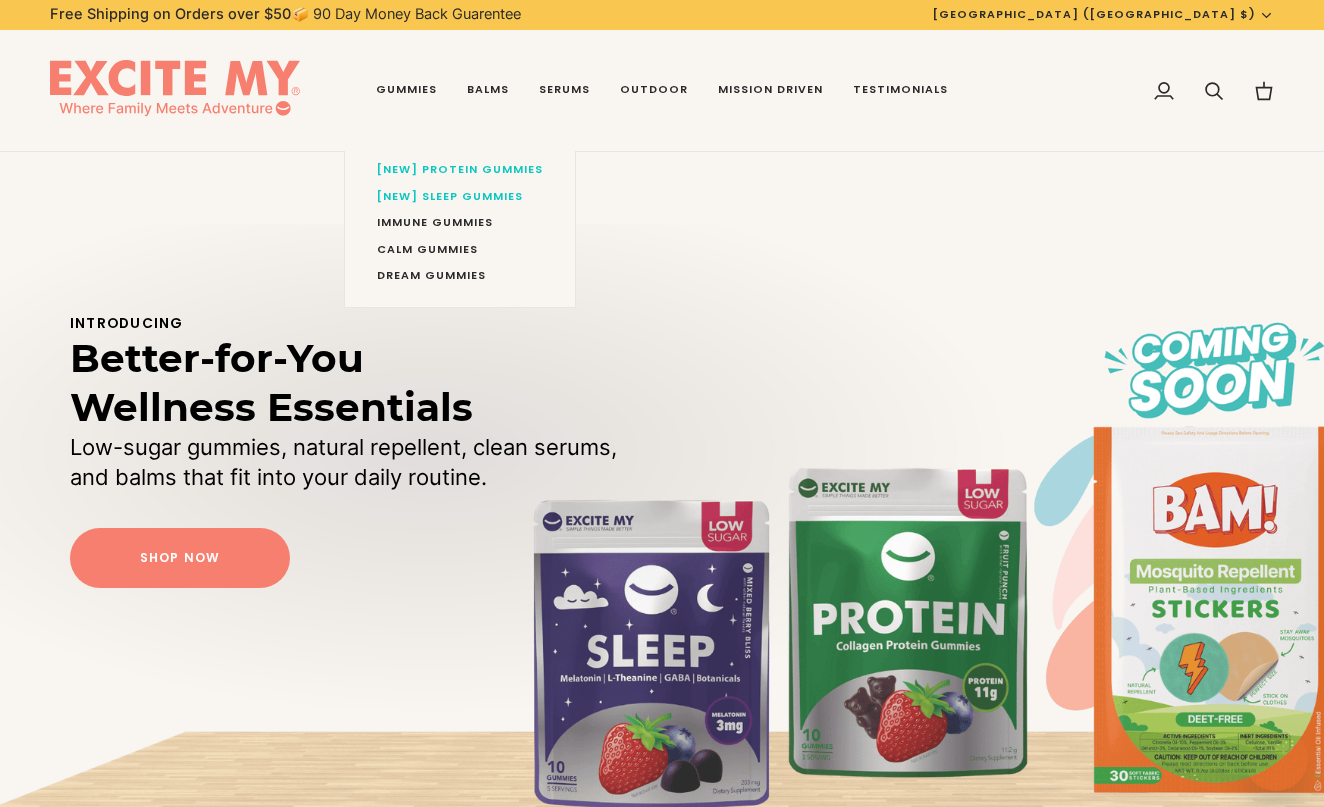 scroll, scrollTop: 0, scrollLeft: 0, axis: both 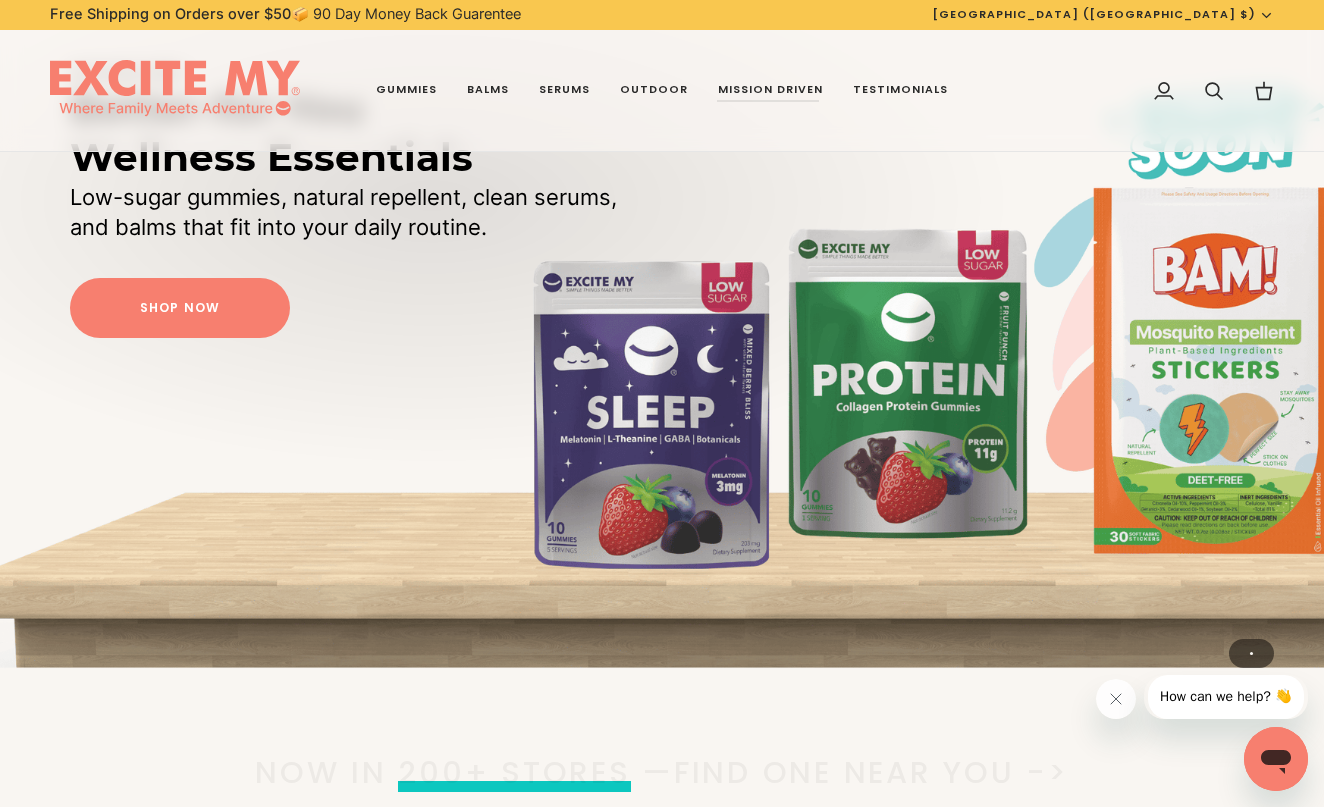 click at bounding box center [331, 346] 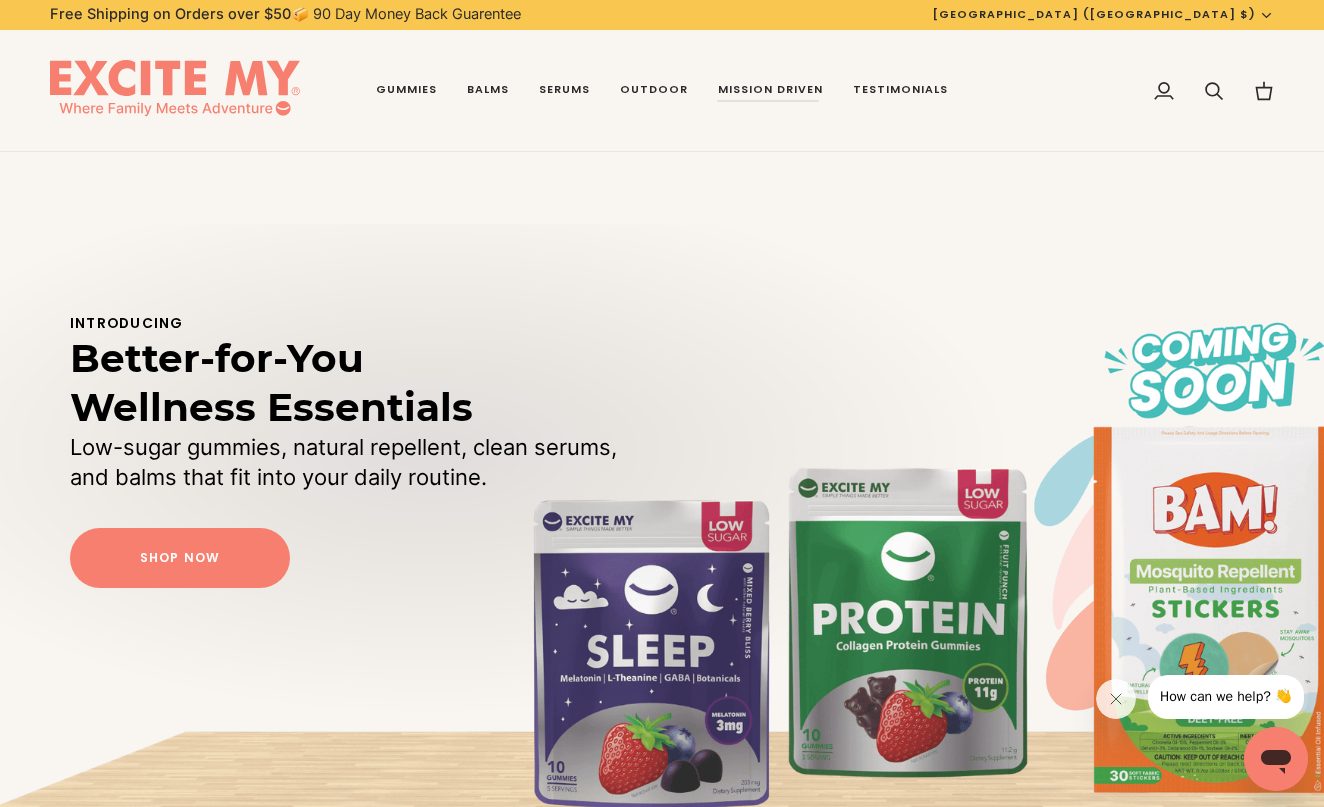 scroll, scrollTop: 0, scrollLeft: 0, axis: both 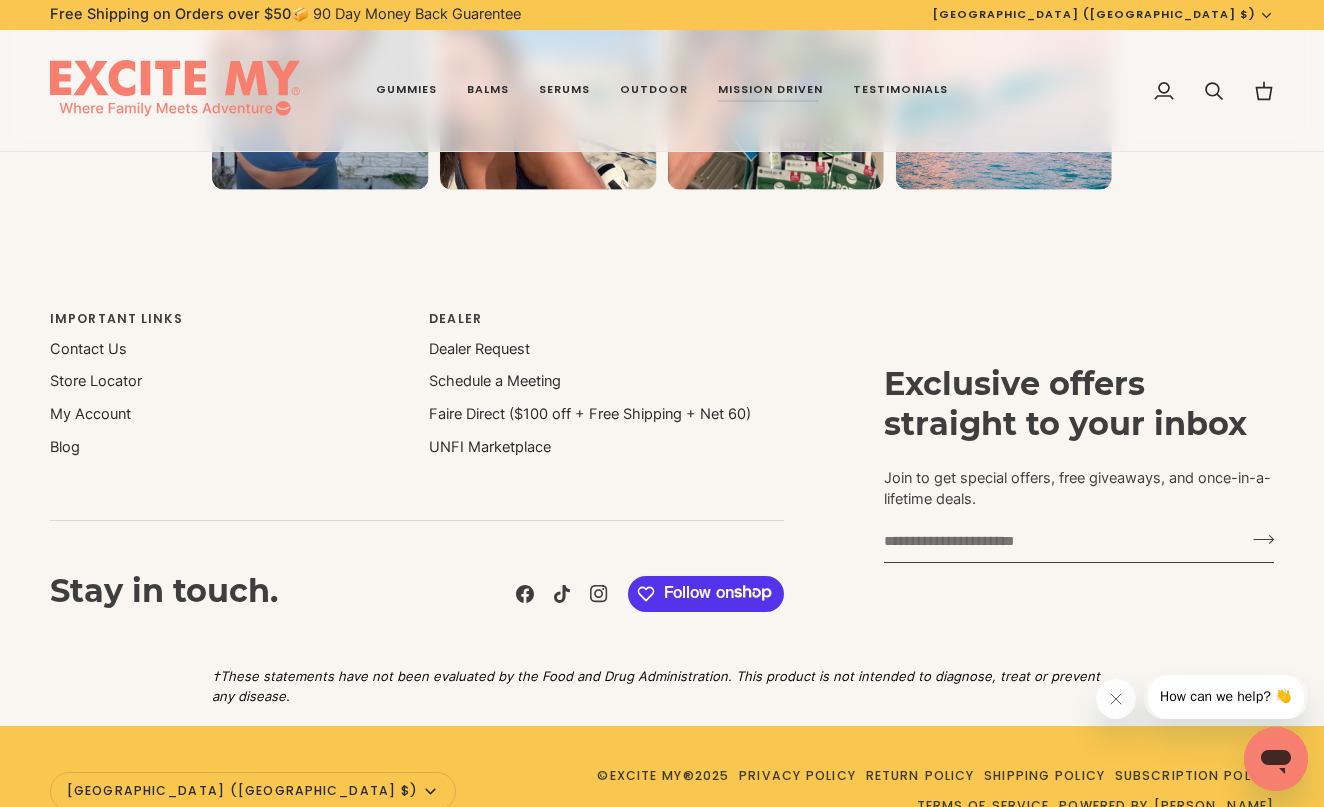 click on "Powered by [PERSON_NAME]" at bounding box center [1166, 805] 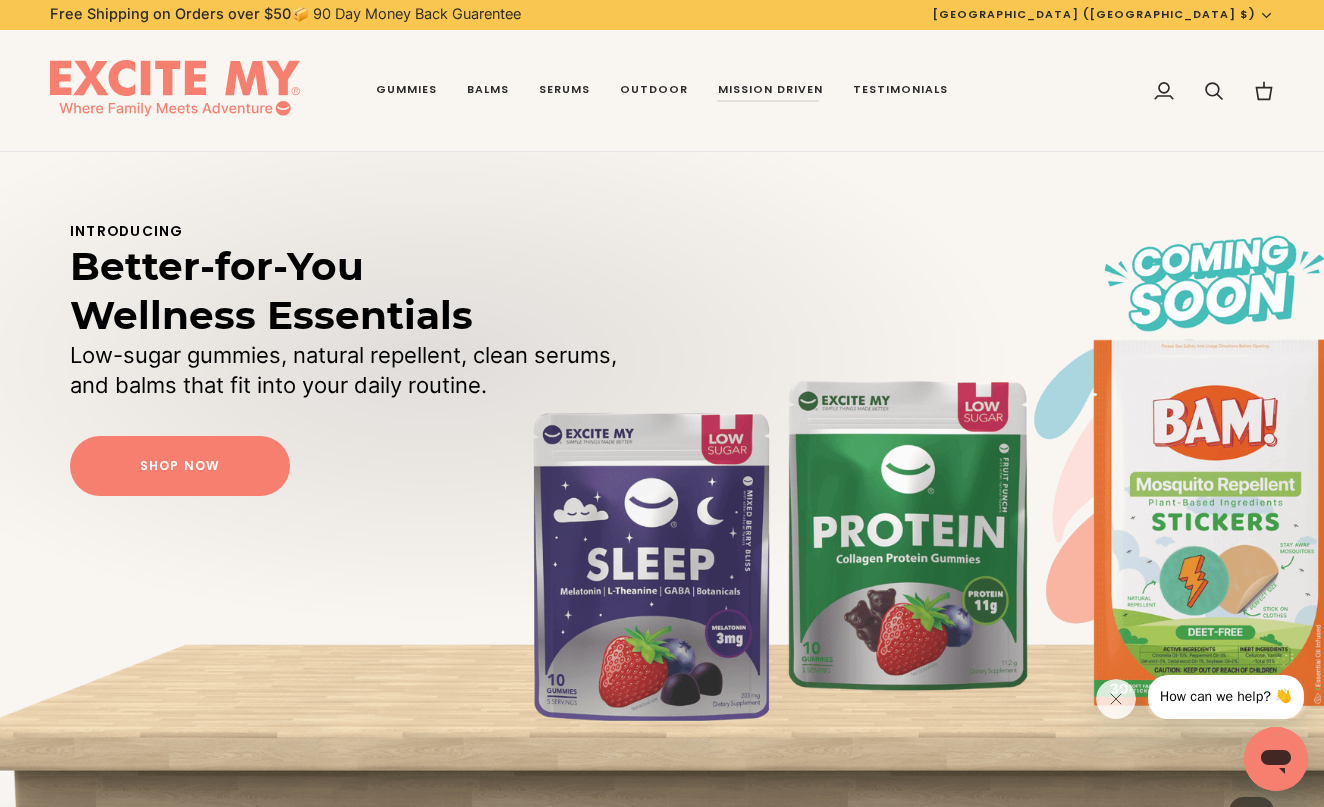 scroll, scrollTop: 114, scrollLeft: 0, axis: vertical 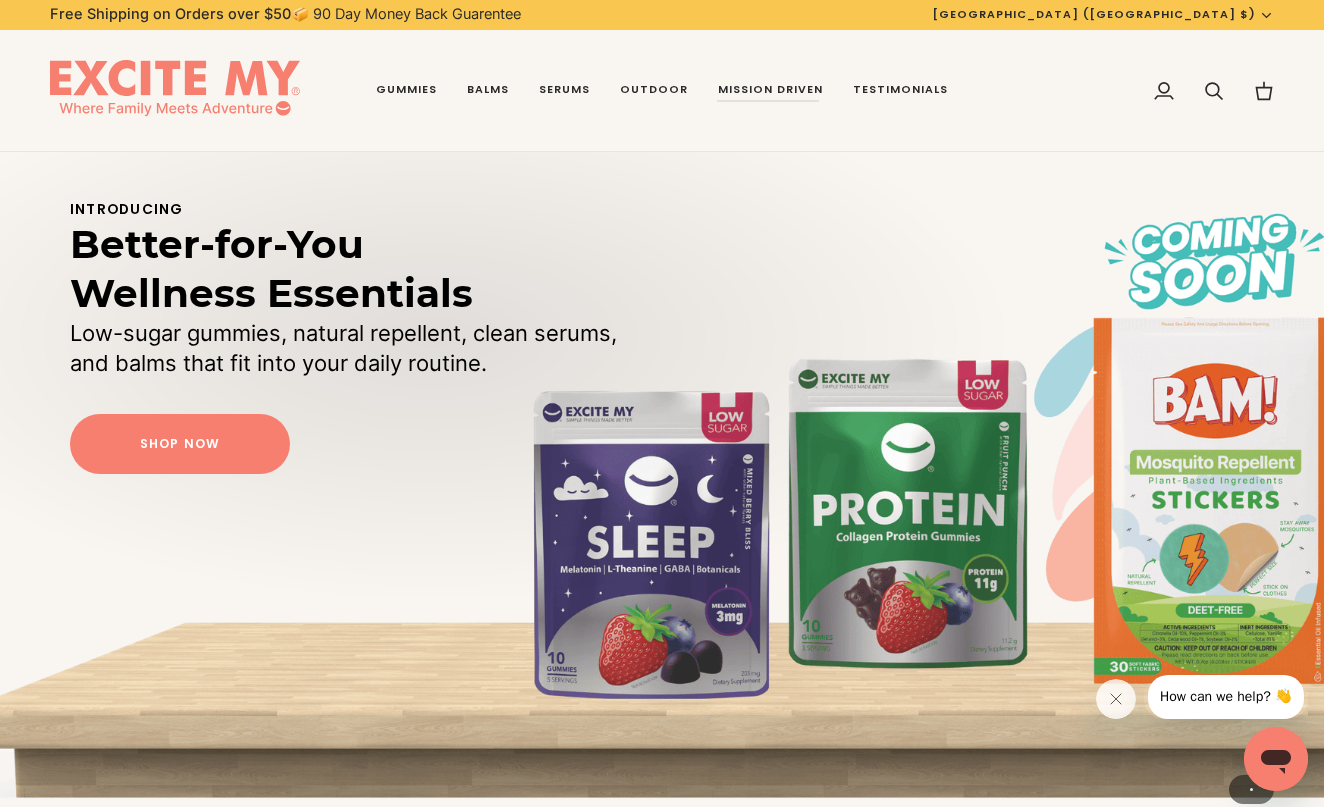click at bounding box center (331, 482) 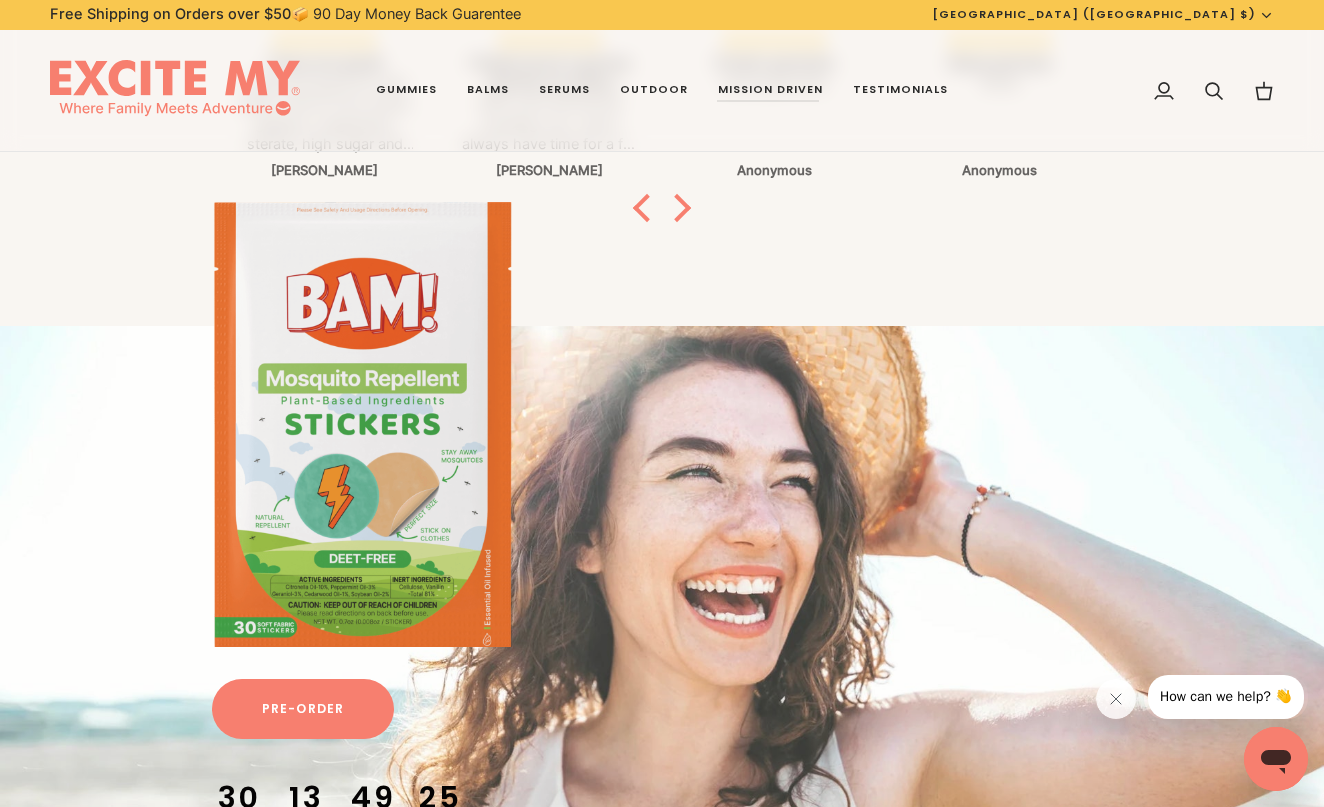 scroll, scrollTop: 1976, scrollLeft: 0, axis: vertical 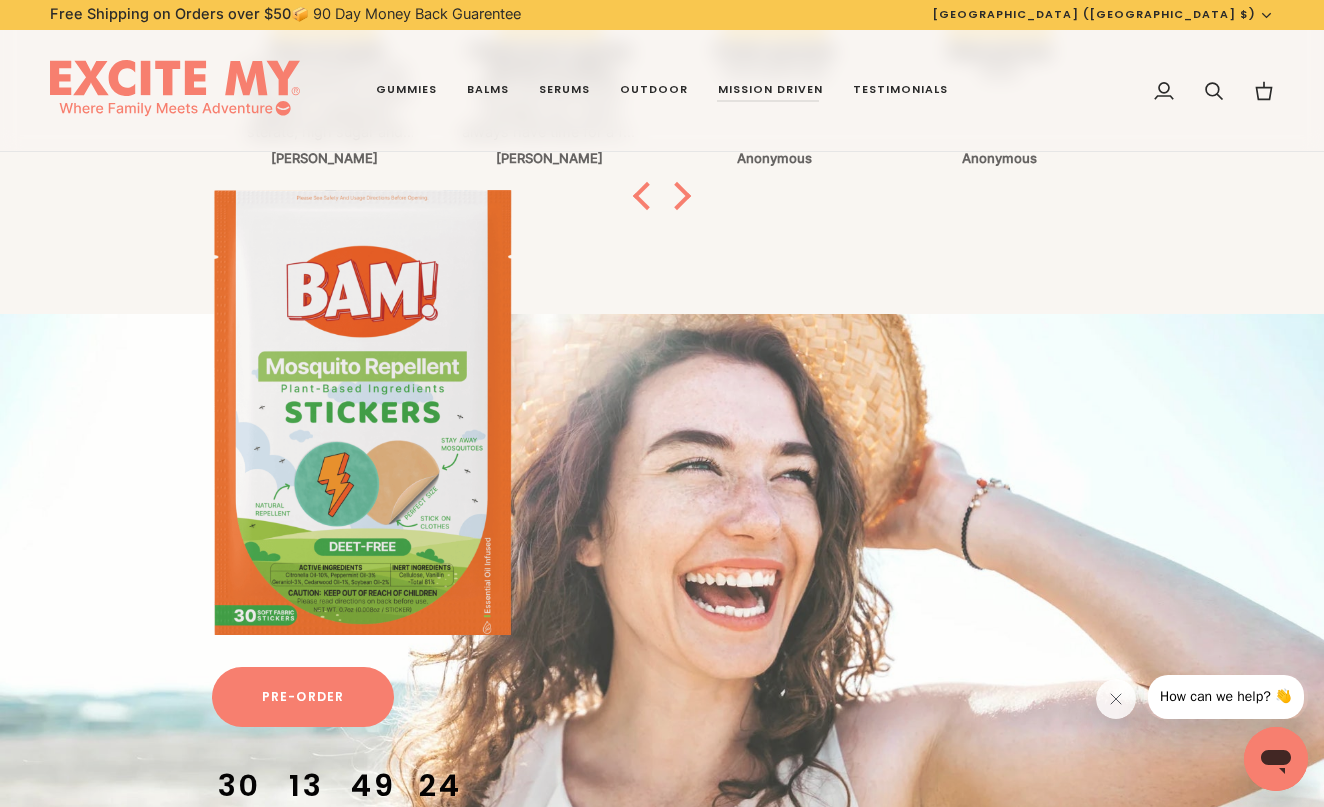 click at bounding box center (362, 412) 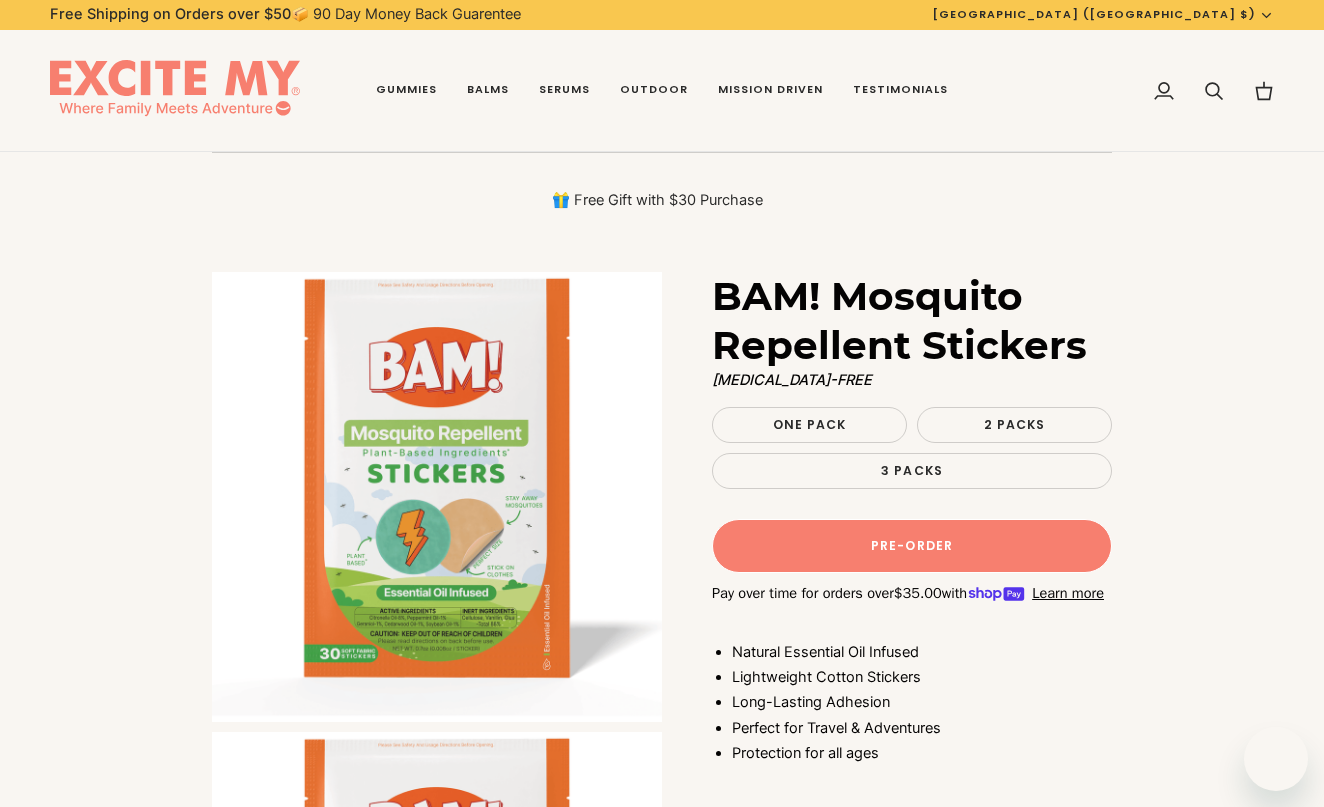 scroll, scrollTop: 0, scrollLeft: 0, axis: both 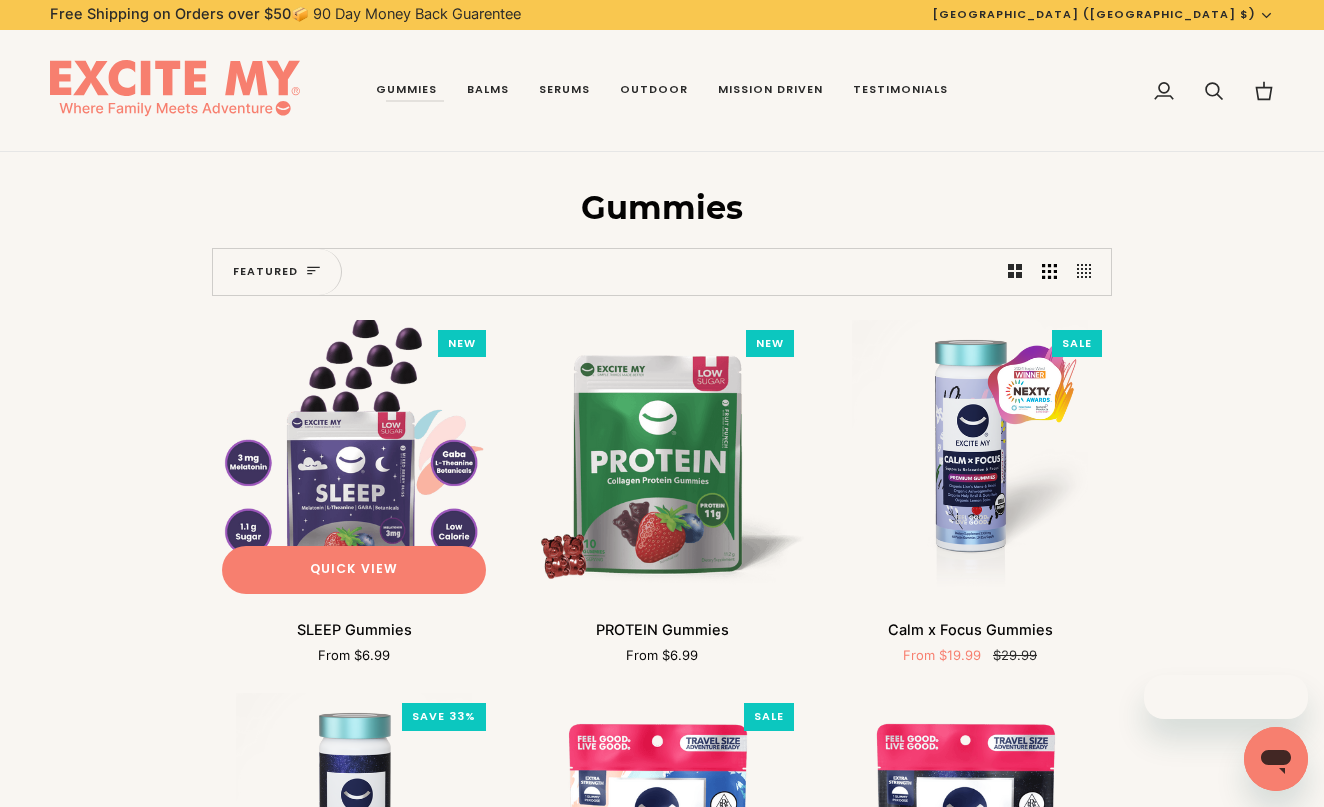 click at bounding box center (354, 462) 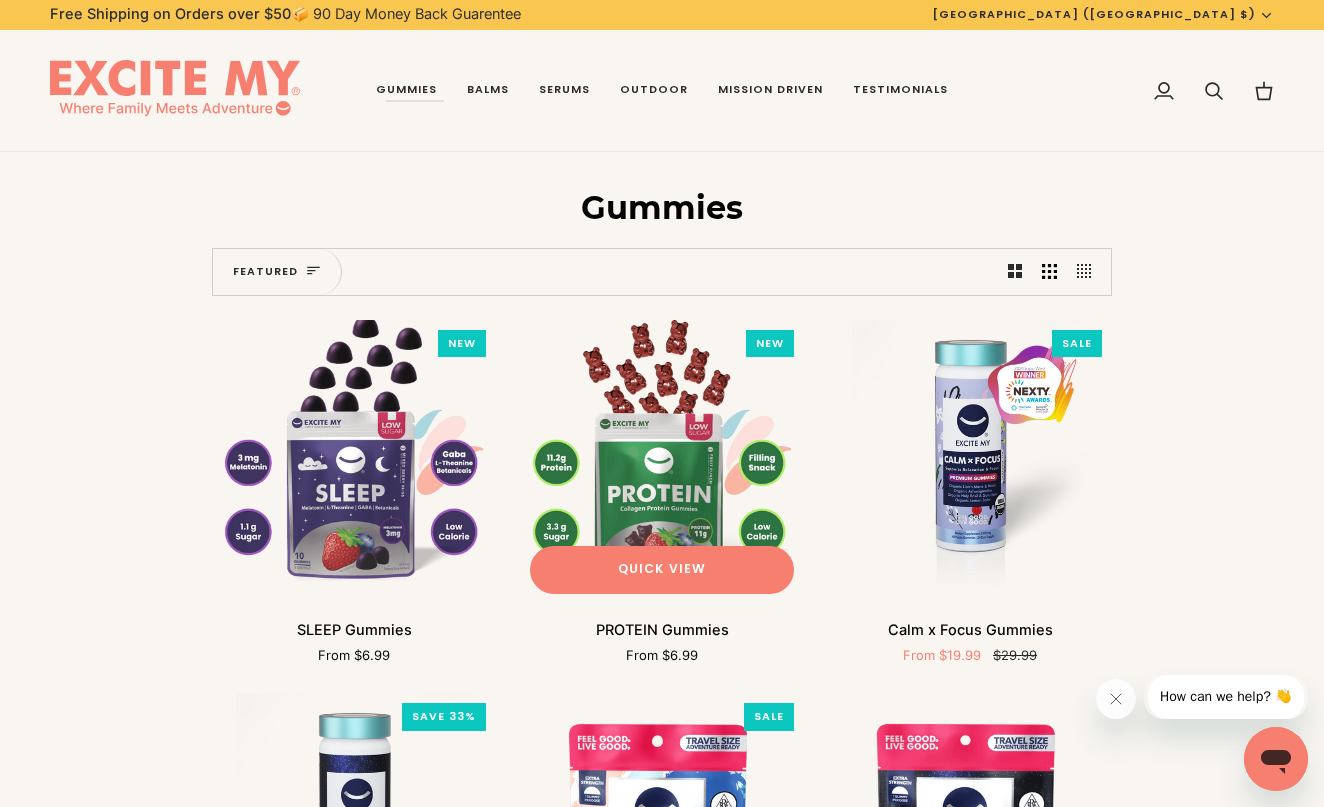 click at bounding box center [662, 462] 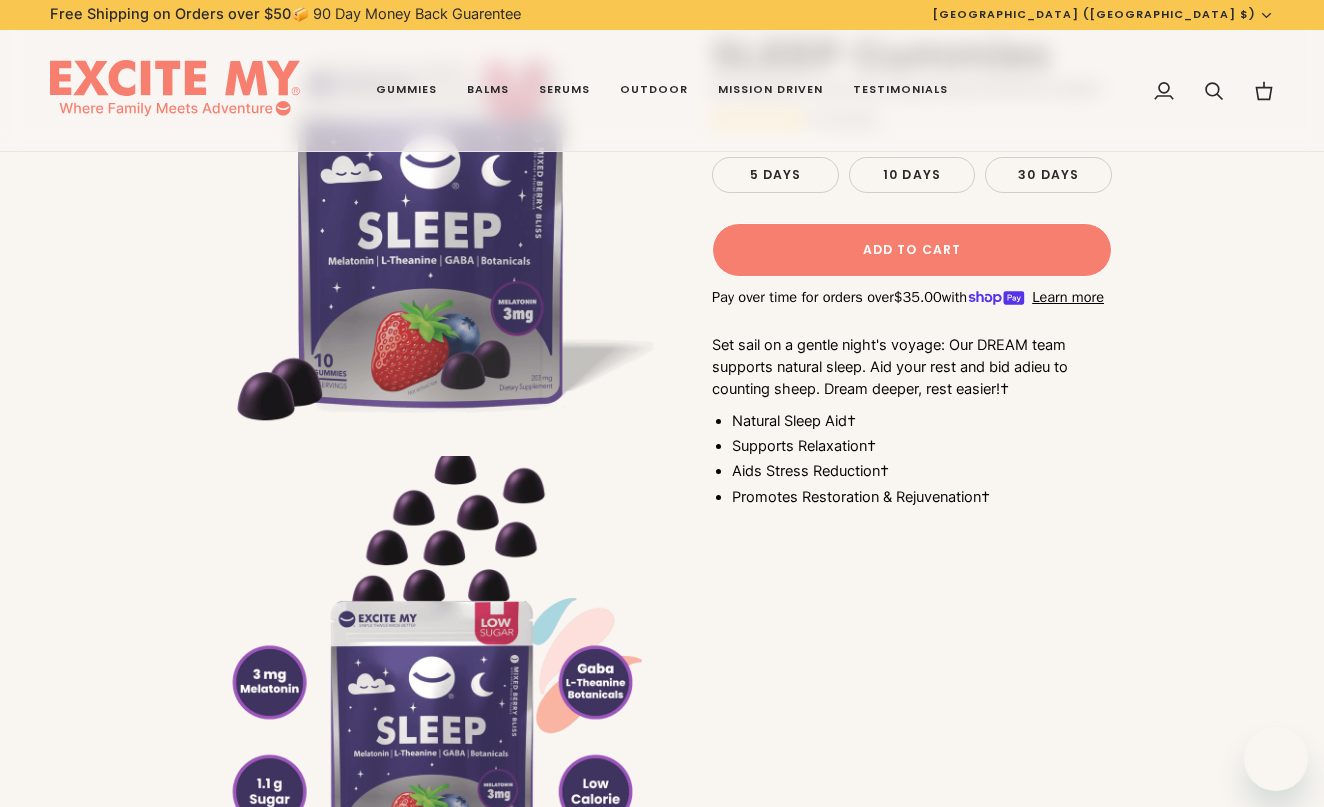 scroll, scrollTop: 647, scrollLeft: 0, axis: vertical 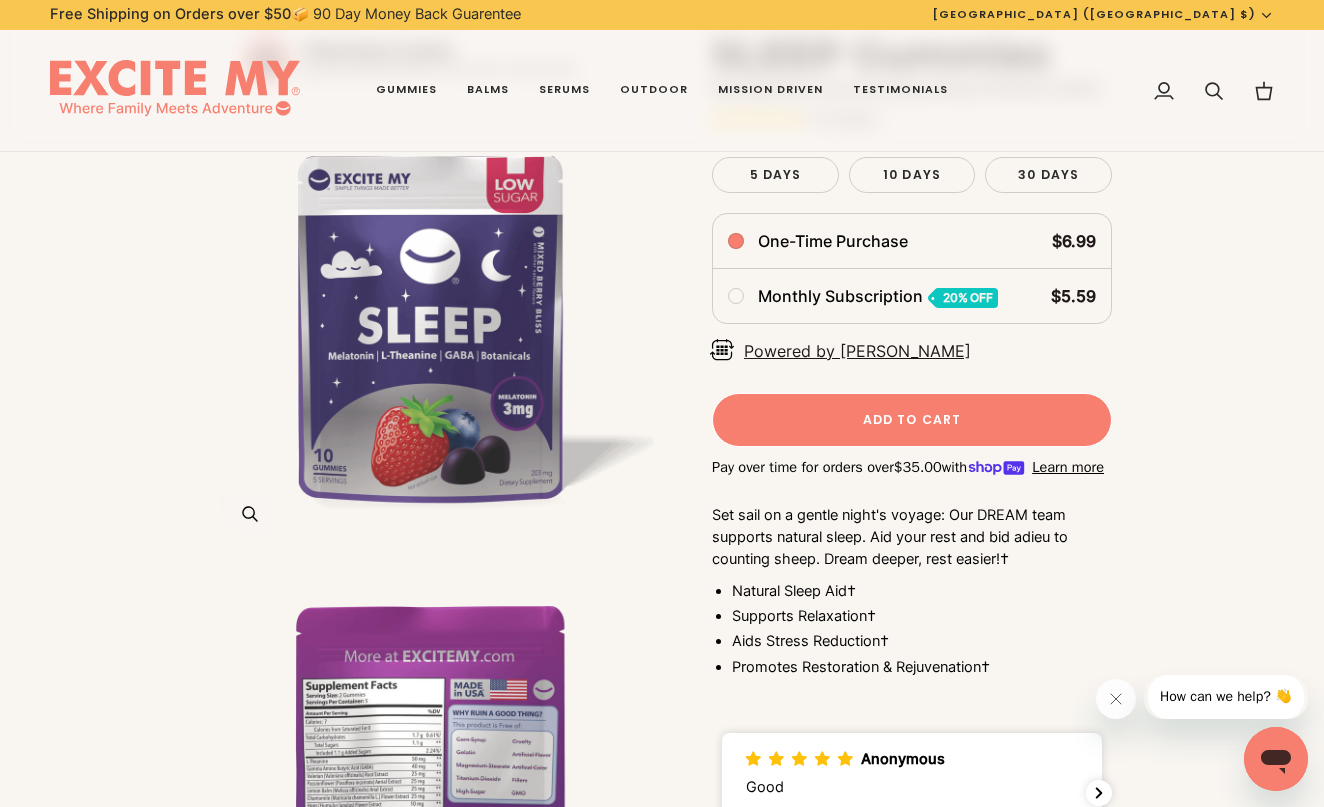 click at bounding box center [437, 326] 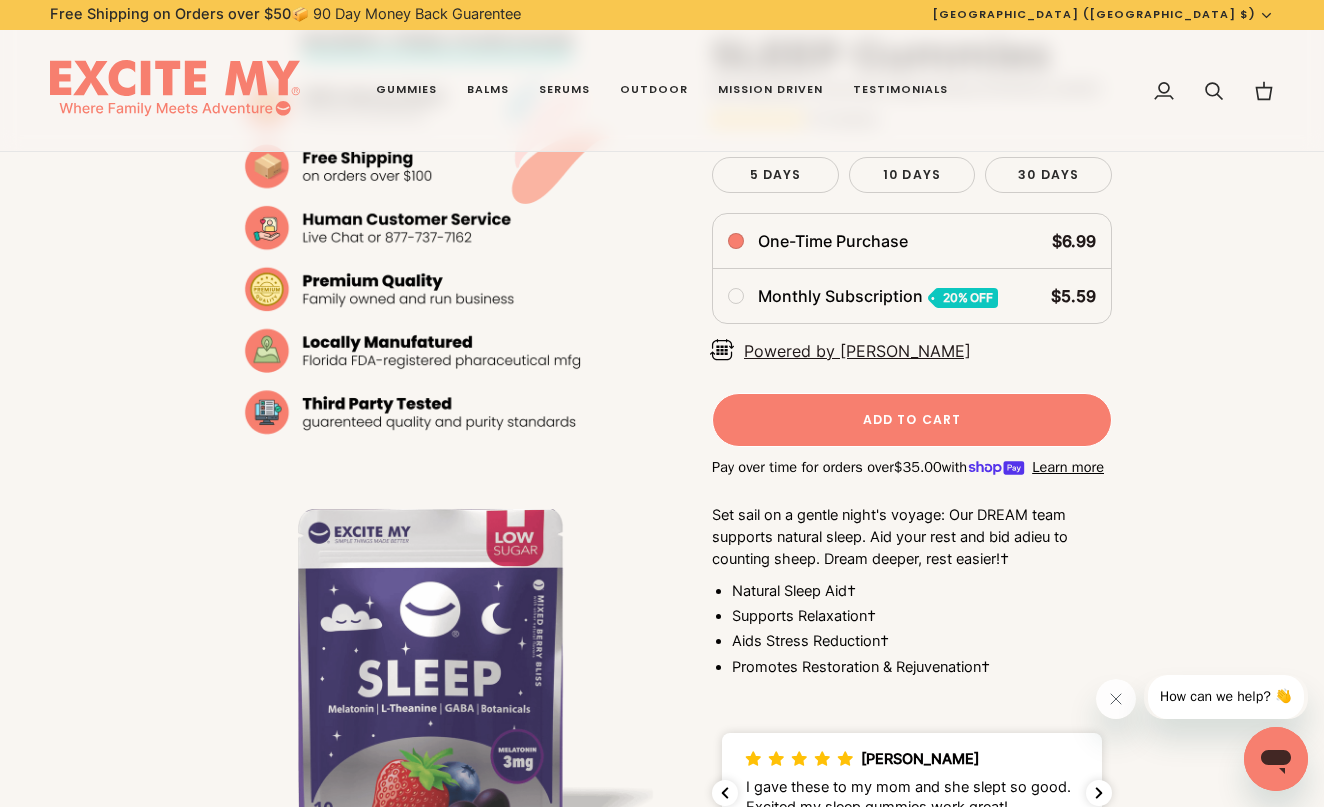 scroll, scrollTop: 718, scrollLeft: 0, axis: vertical 